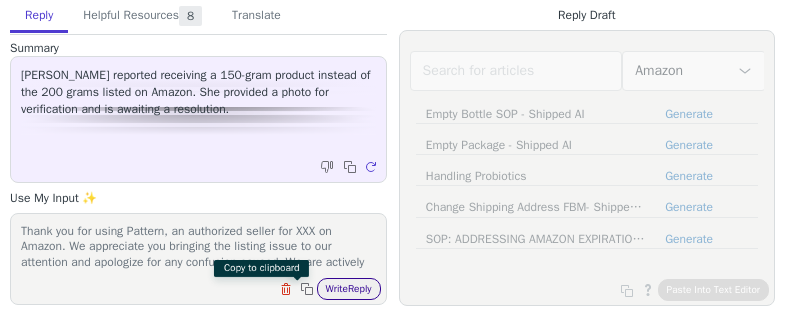 scroll, scrollTop: 0, scrollLeft: 0, axis: both 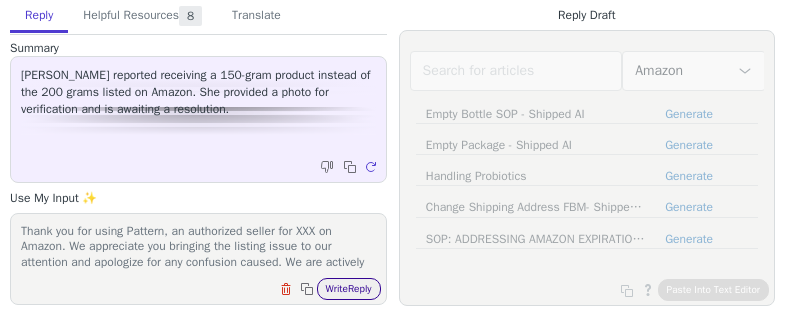 click on "Write  Reply" at bounding box center (349, 289) 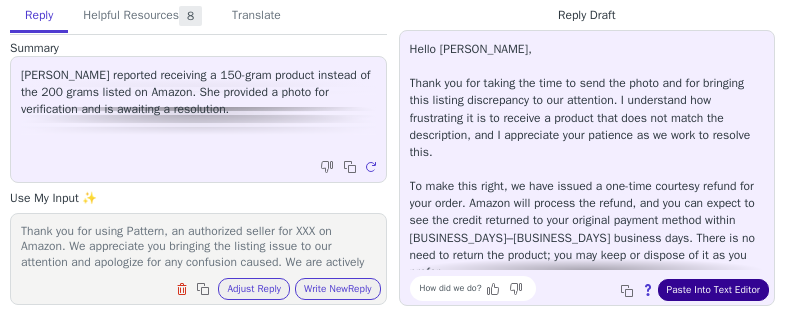 click on "Paste Into Text Editor" at bounding box center (713, 290) 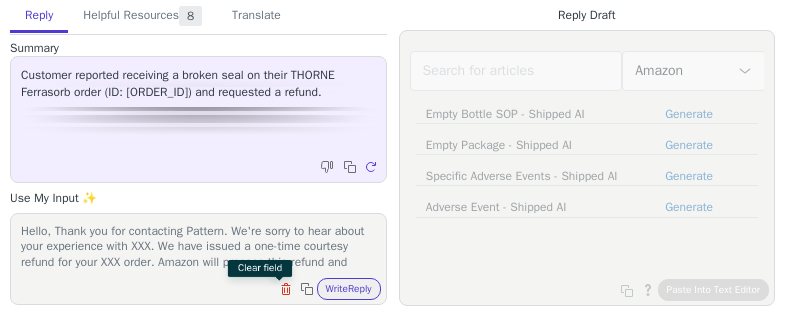 scroll, scrollTop: 0, scrollLeft: 0, axis: both 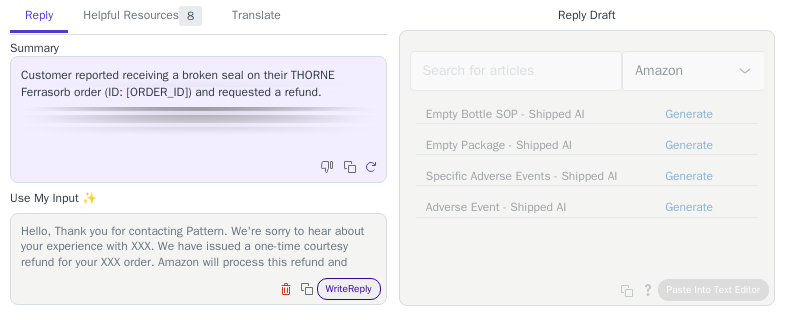 click on "Write  Reply" at bounding box center (349, 289) 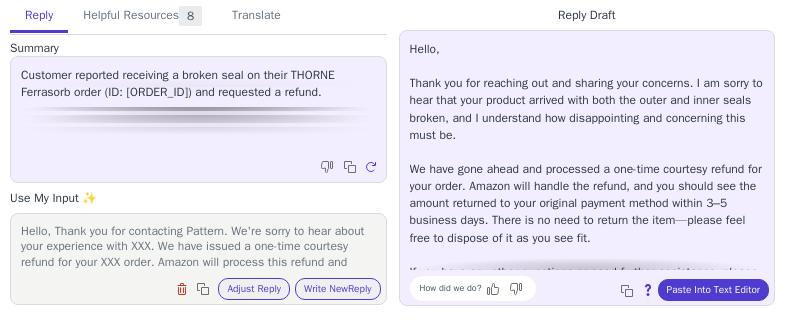 click on "Hello, Thank you for reaching out and sharing your concerns. I am sorry to hear that your product arrived with both the outer and inner seals broken, and I understand how disappointing and concerning this must be. We have gone ahead and processed a one-time courtesy refund for your order. Amazon will handle the refund, and you should see the amount returned to your original payment method within 3–5 business days. There is no need to return the item—please feel free to dispose of it as you see fit. If you have any other questions or need further assistance, please let us know. How did we do? Copy to clipboard Paste Into Text Editor" at bounding box center [587, 168] 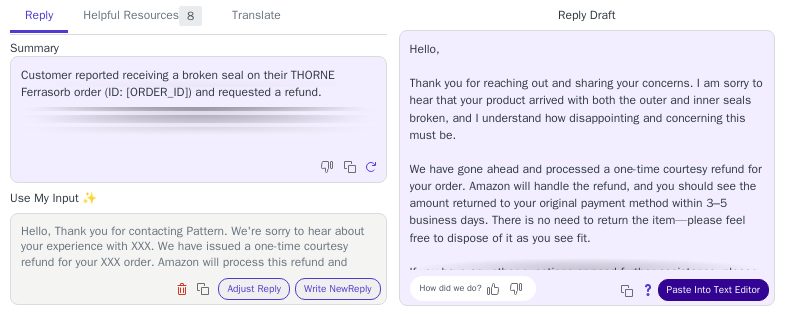 click on "Paste Into Text Editor" at bounding box center (713, 290) 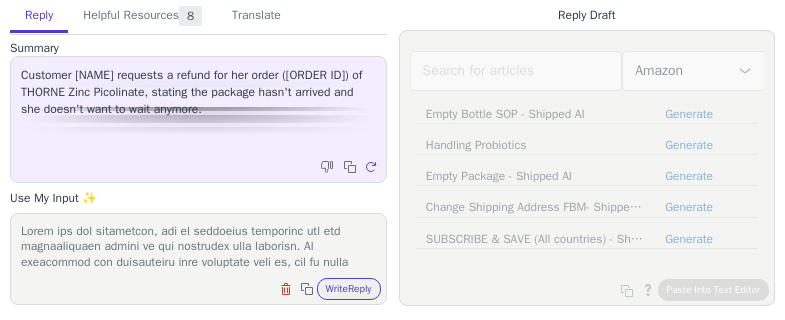 click on "Write  Reply" at bounding box center (349, 289) 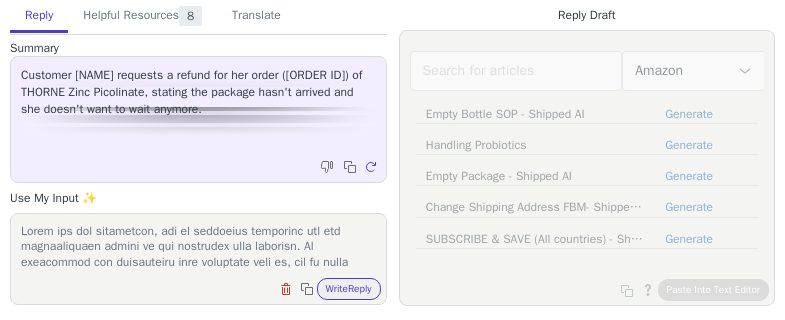 scroll, scrollTop: 0, scrollLeft: 0, axis: both 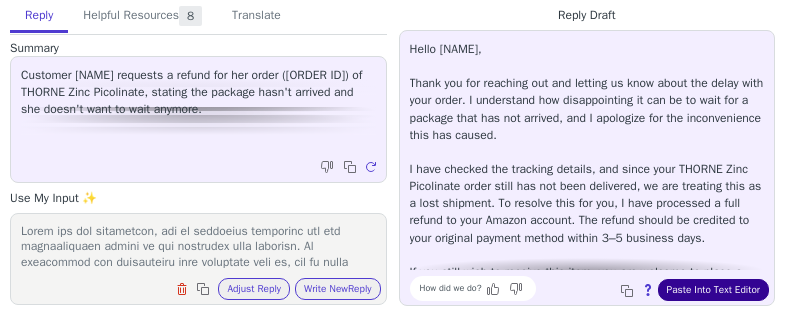 click on "Paste Into Text Editor" at bounding box center [713, 290] 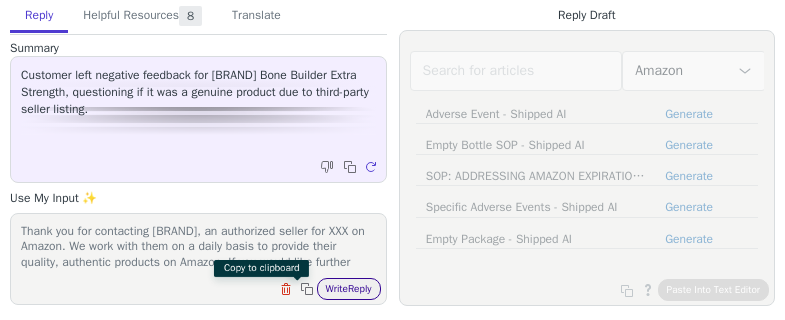 scroll, scrollTop: 0, scrollLeft: 0, axis: both 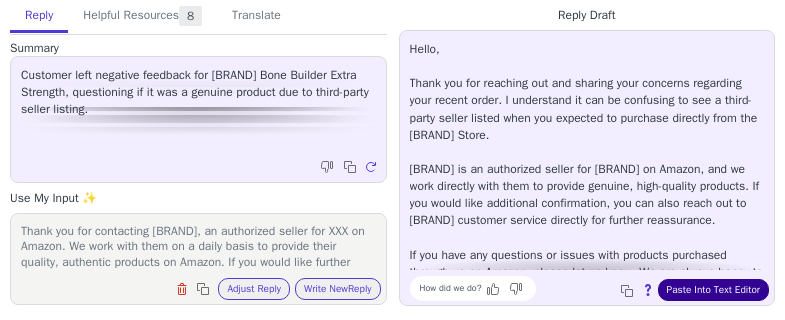 click on "Paste Into Text Editor" at bounding box center [713, 290] 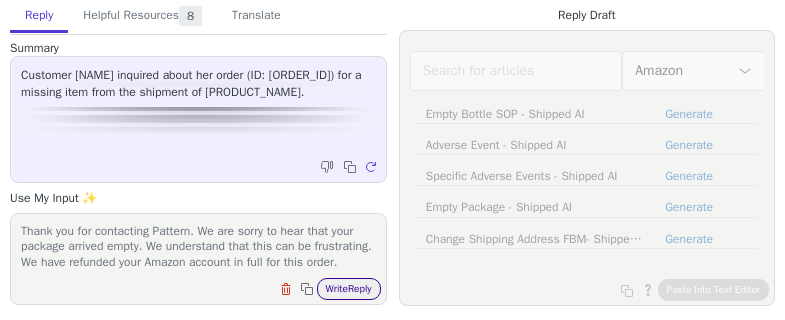 scroll, scrollTop: 0, scrollLeft: 0, axis: both 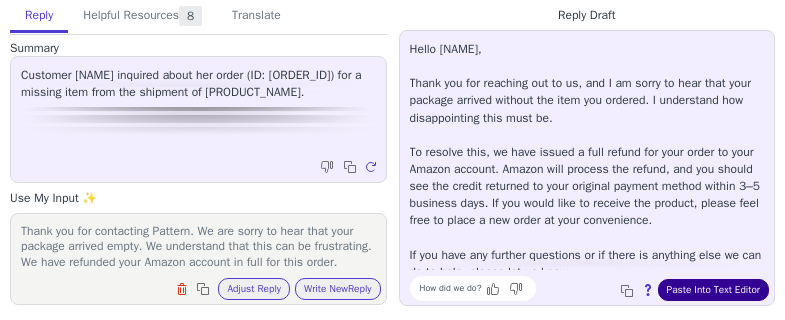 click on "Paste Into Text Editor" at bounding box center (713, 290) 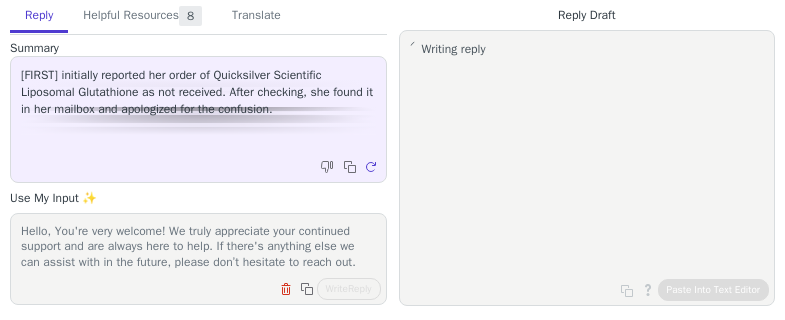 scroll, scrollTop: 0, scrollLeft: 0, axis: both 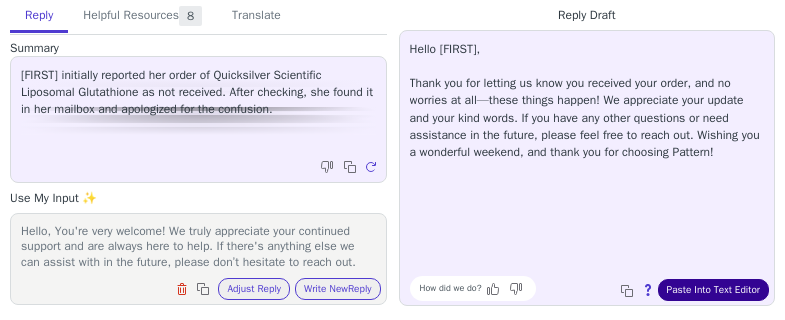 click on "Paste Into Text Editor" at bounding box center [713, 290] 